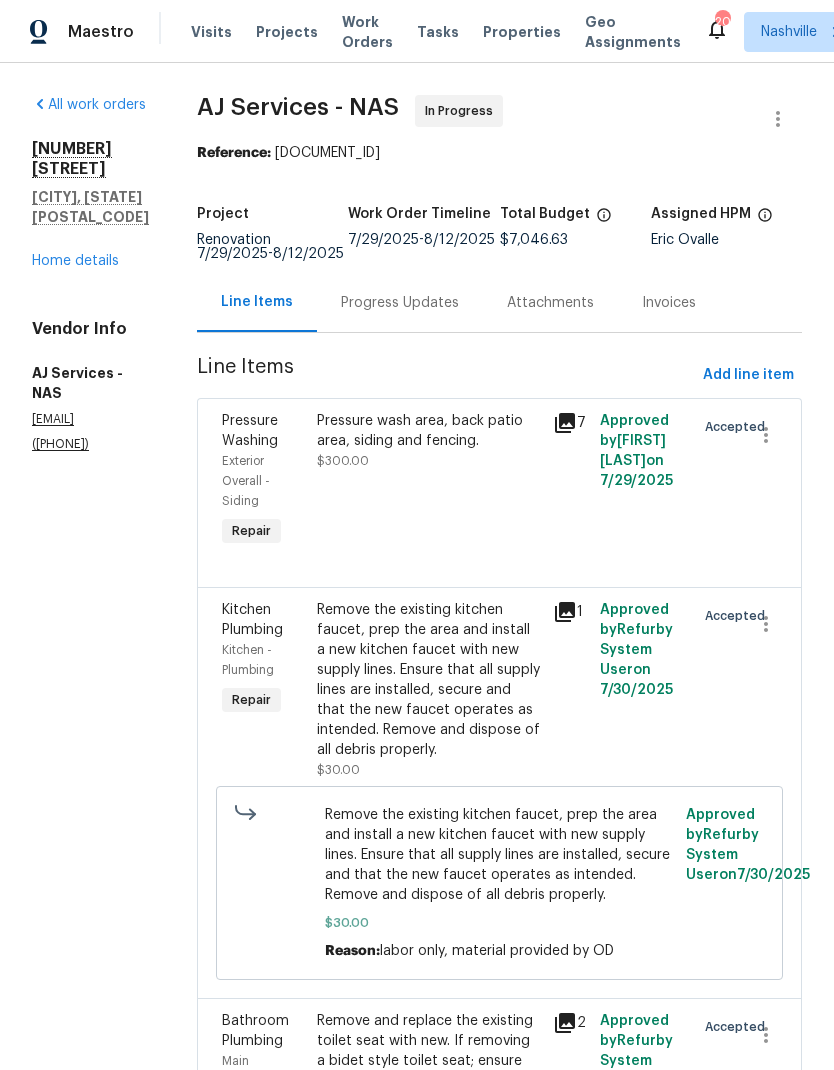 scroll, scrollTop: 0, scrollLeft: 0, axis: both 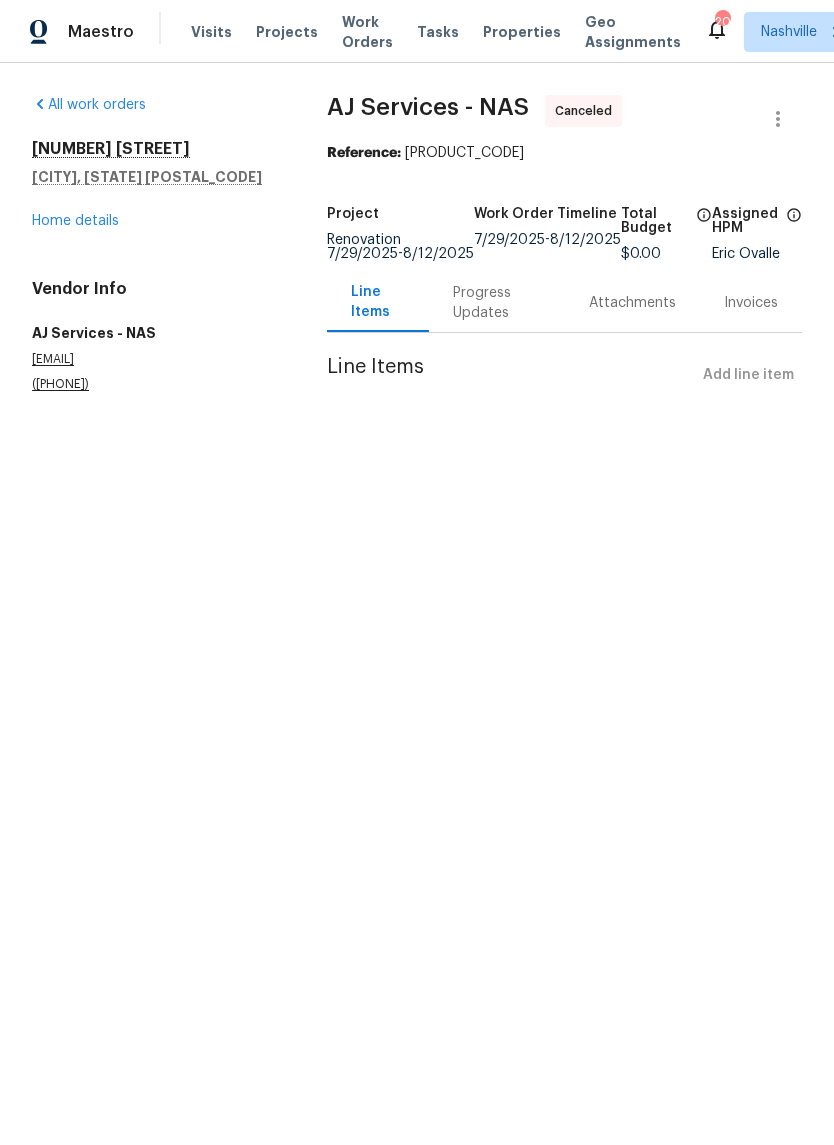 click on "Work Orders" at bounding box center [367, 32] 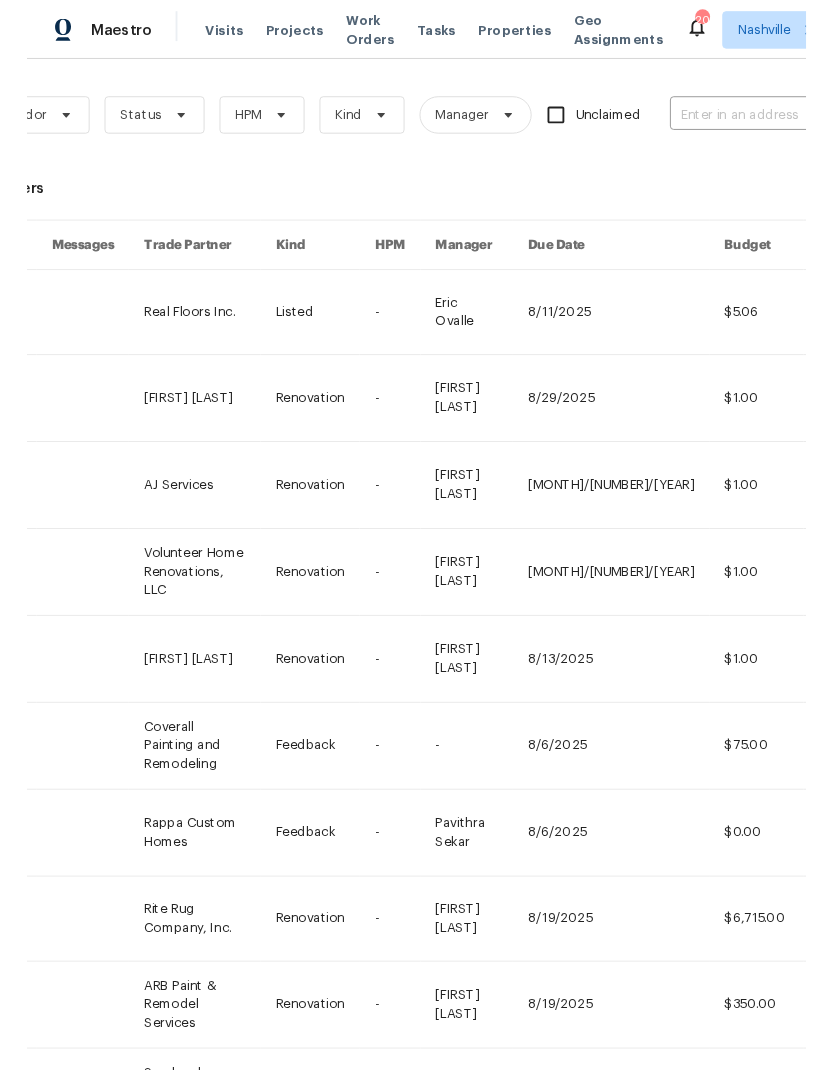 scroll, scrollTop: 0, scrollLeft: 271, axis: horizontal 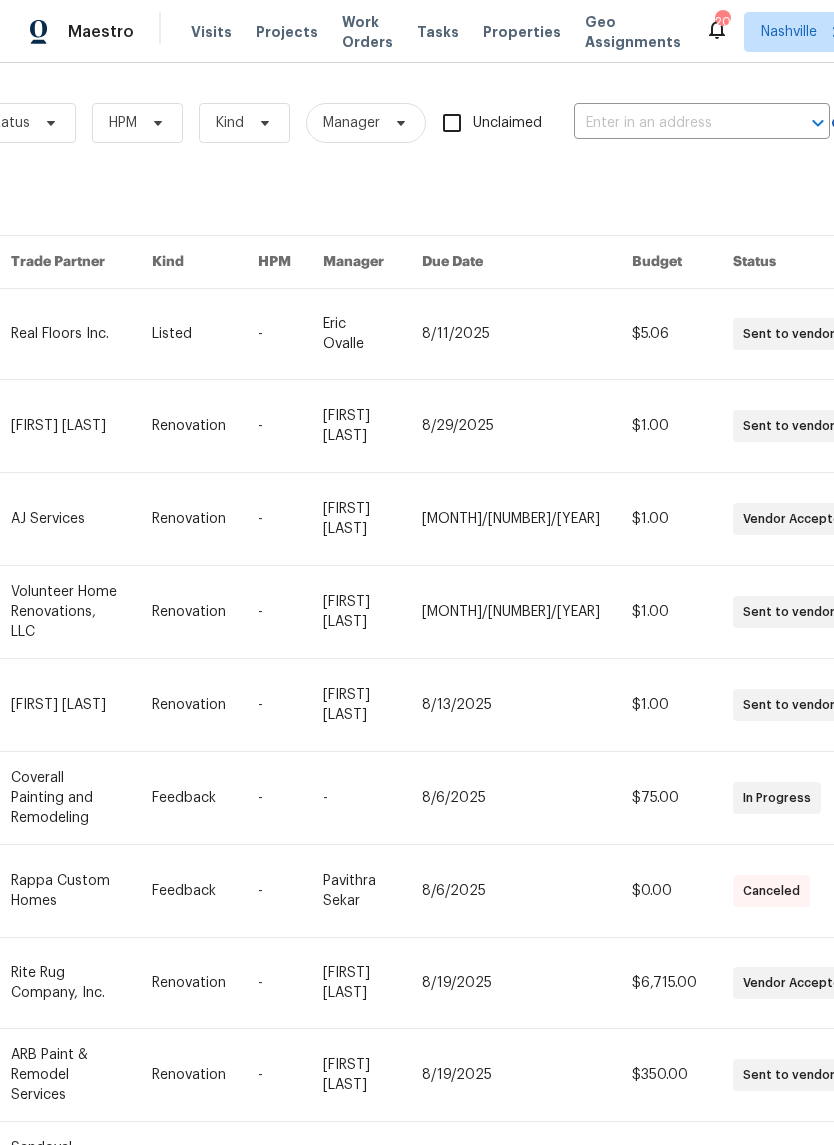 click at bounding box center (674, 123) 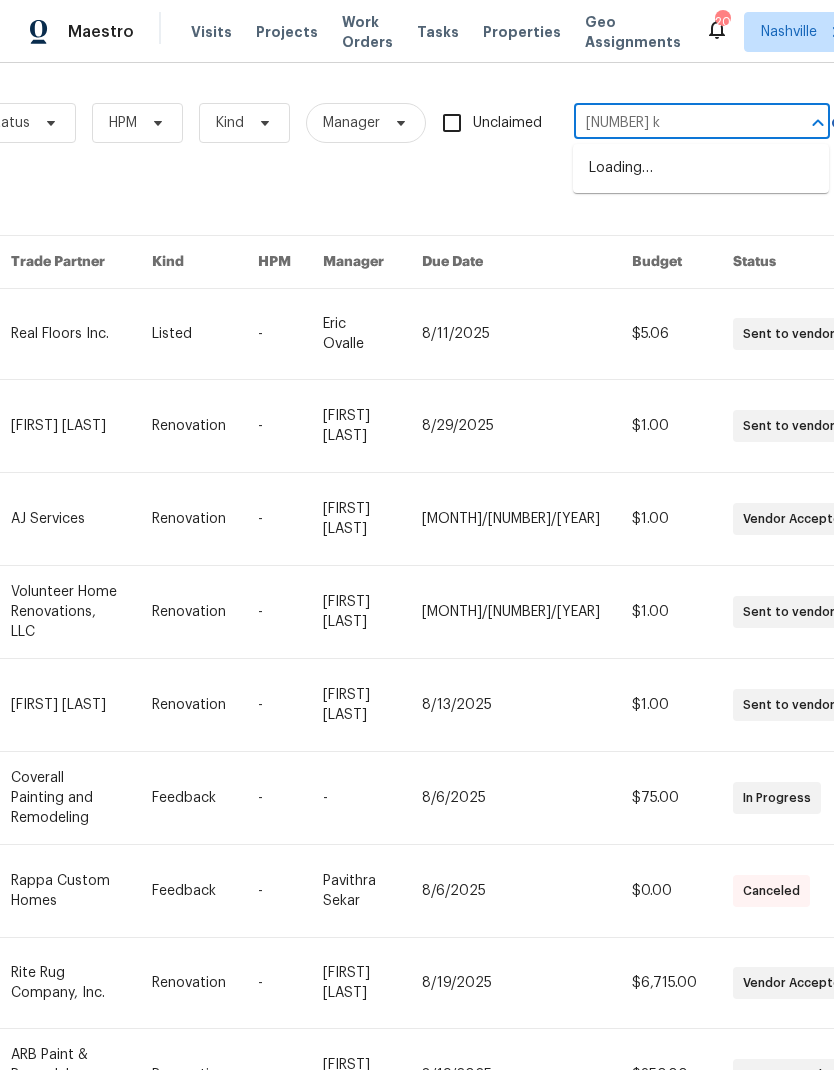 type on "[NUMBER] kil" 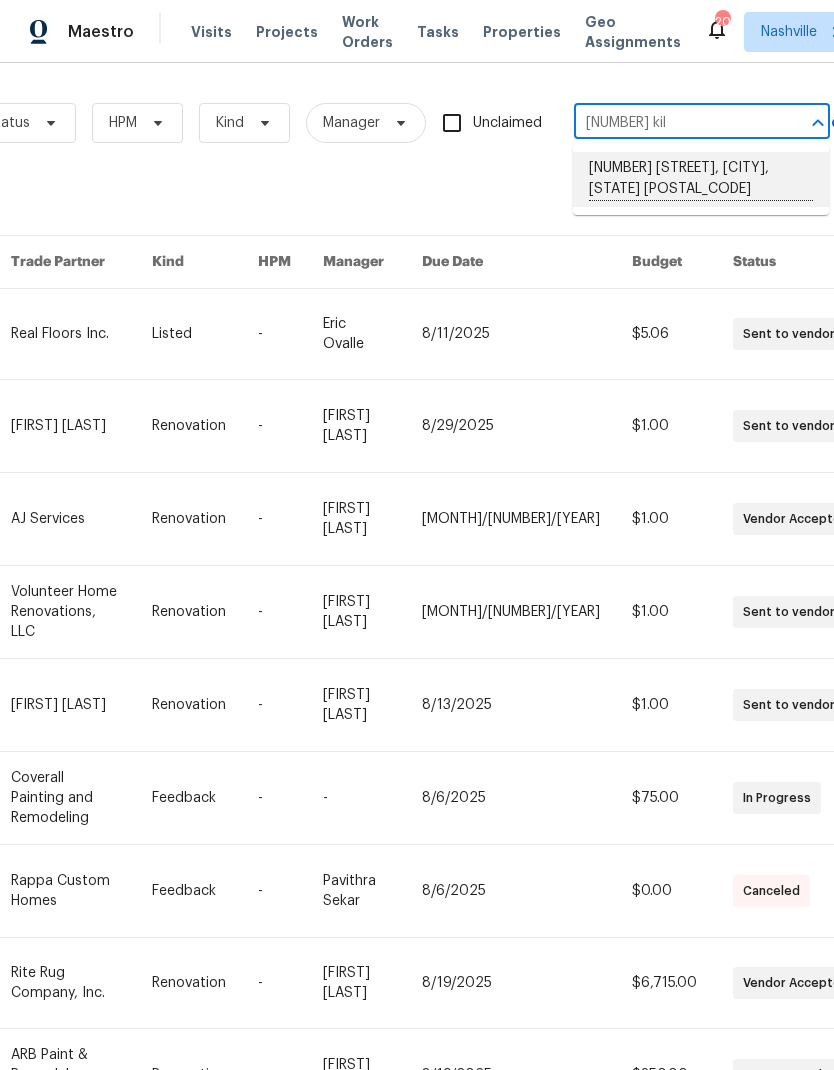 click on "[NUMBER] [STREET], [CITY], [STATE] [POSTAL_CODE]" at bounding box center (701, 179) 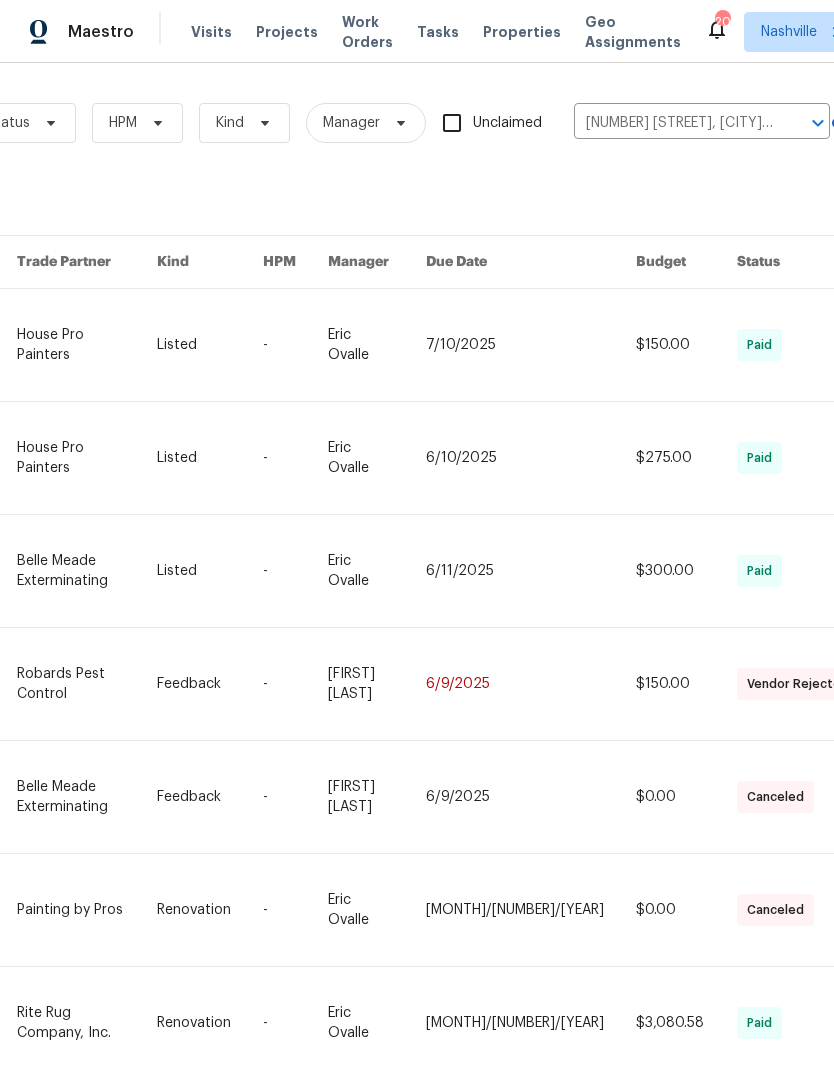 click on "Visits" at bounding box center (211, 32) 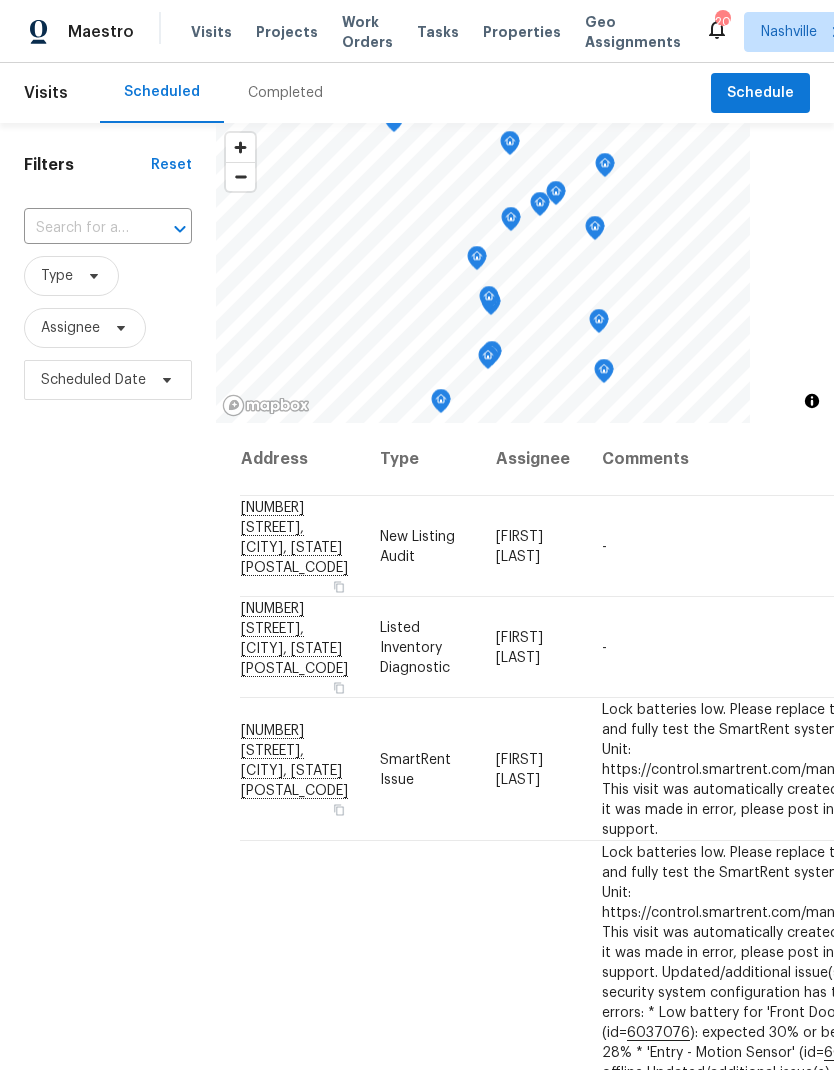 click at bounding box center [80, 228] 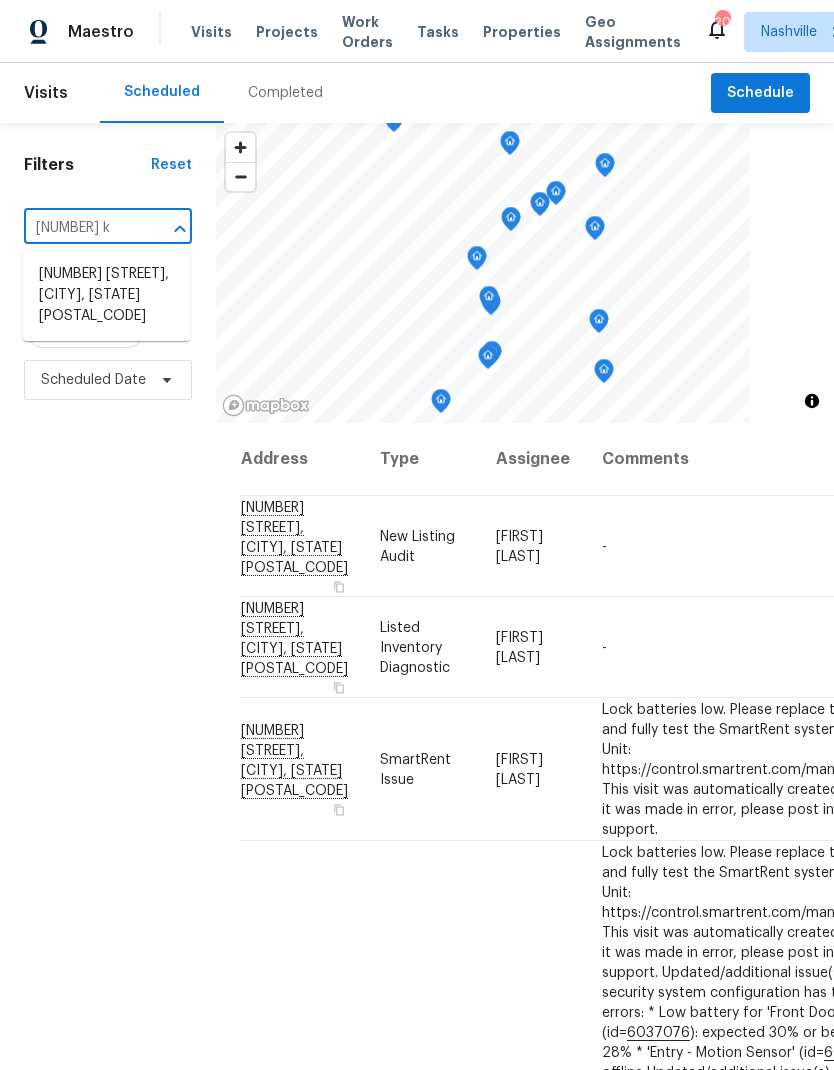 type on "240 kil" 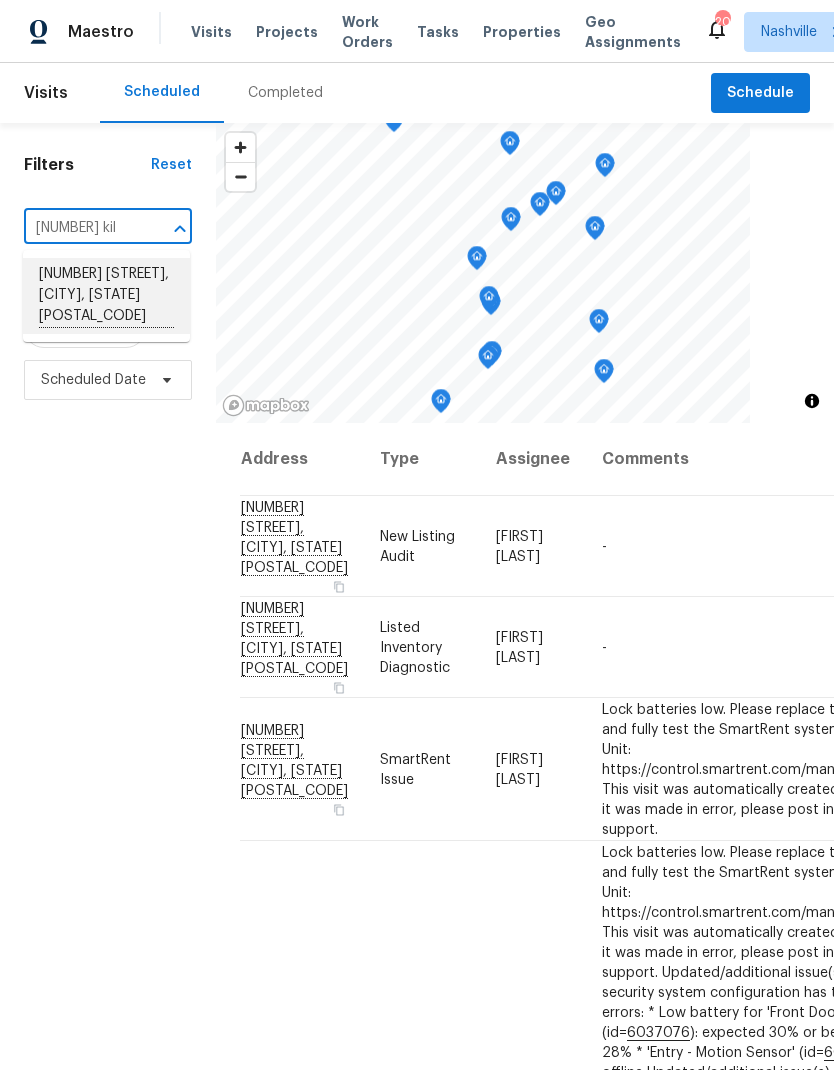 click on "240 Killian Way, Mount Juliet, TN 37122" at bounding box center [106, 296] 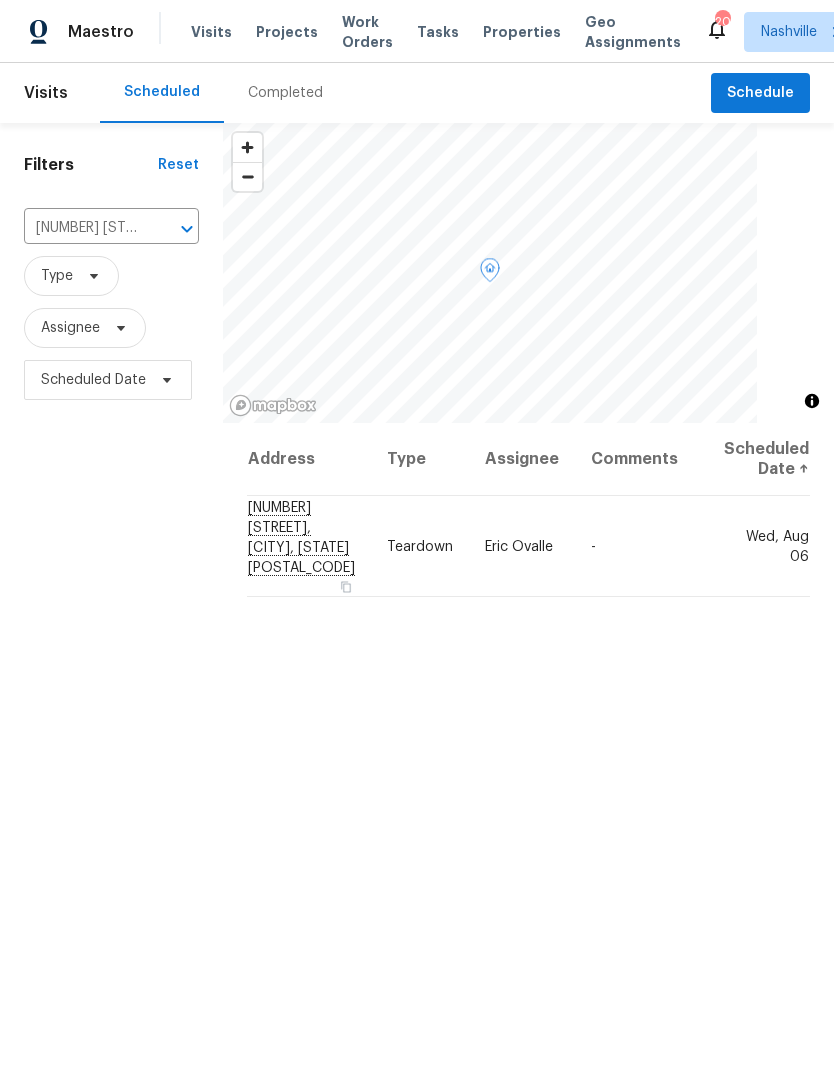 click on "Wed, Aug 06" at bounding box center [759, 546] 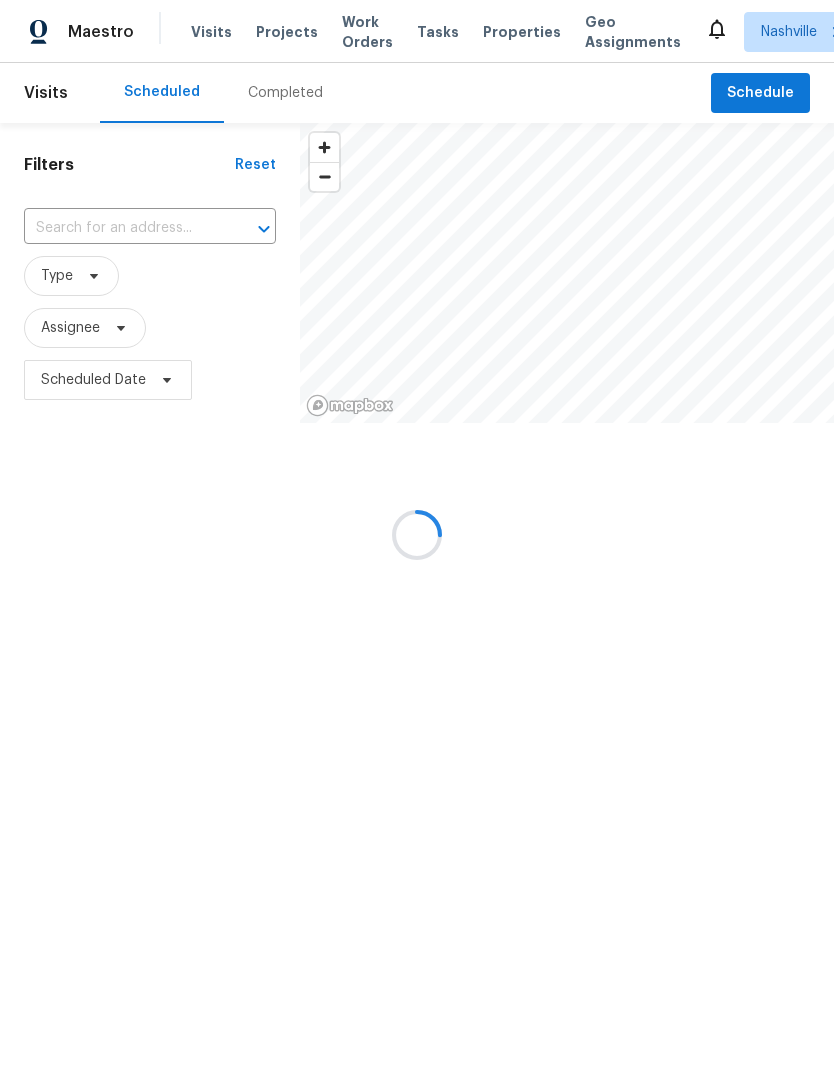 scroll, scrollTop: 0, scrollLeft: 0, axis: both 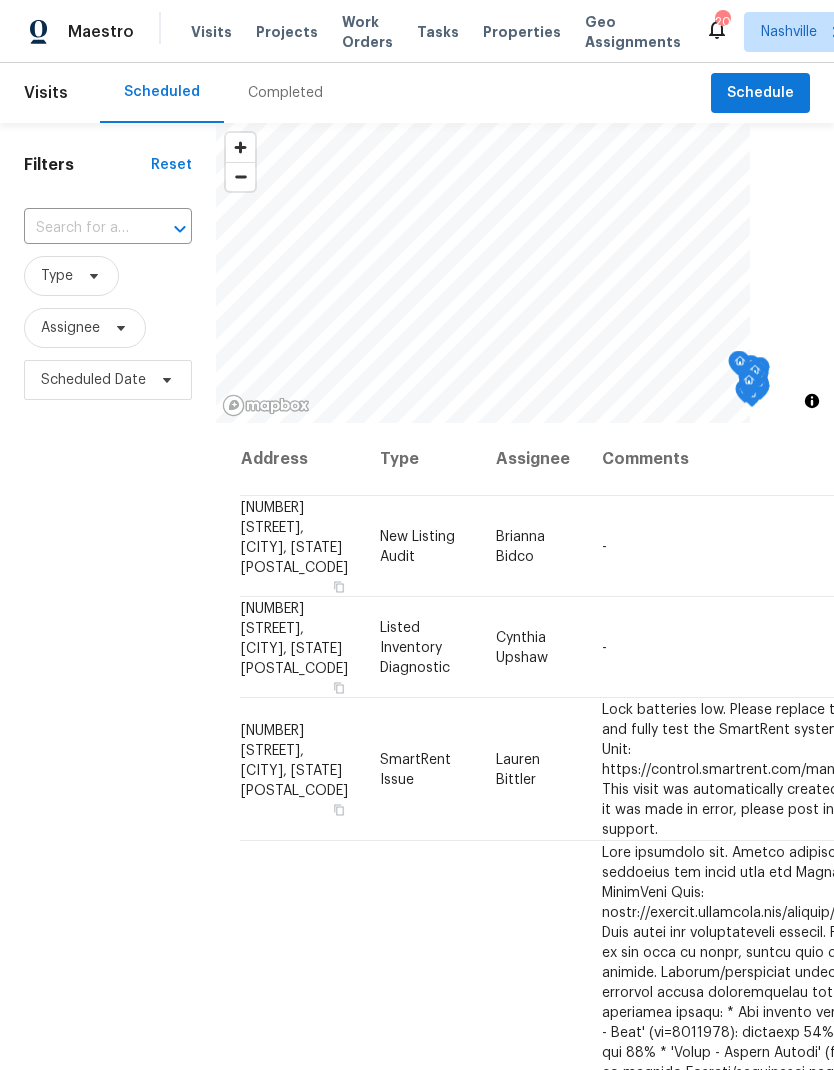 click at bounding box center (80, 228) 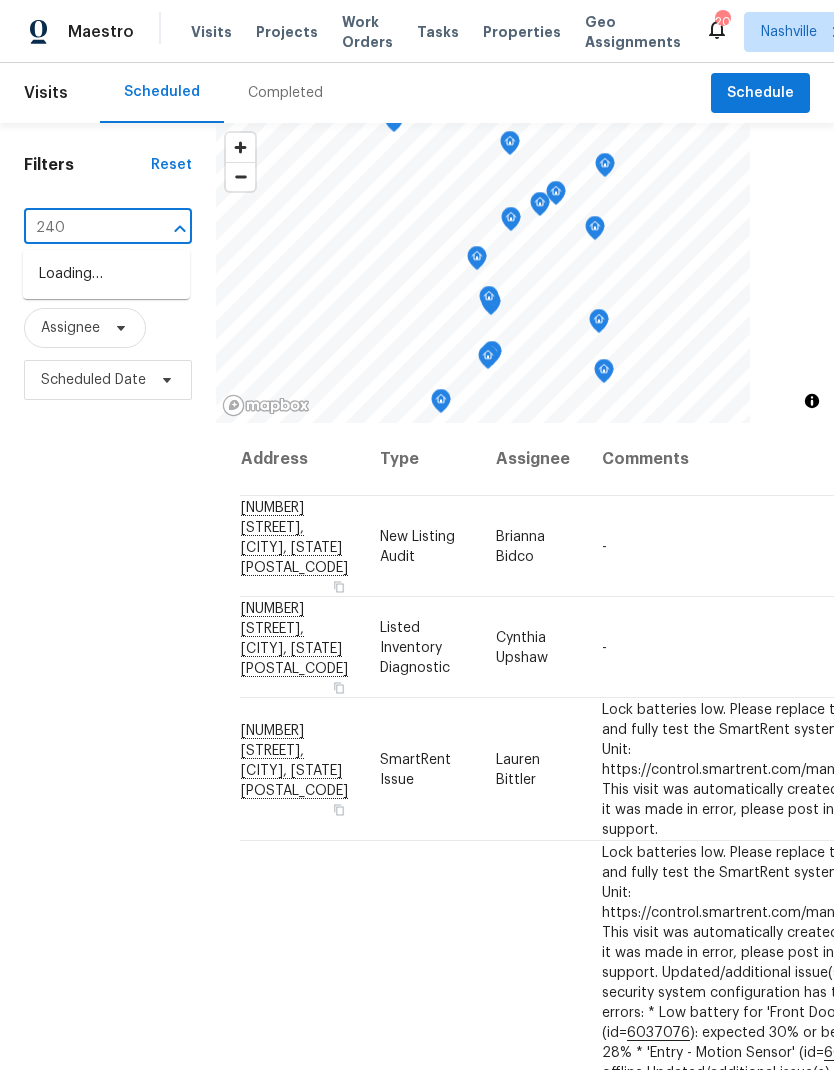 type on "[NUMBER] k" 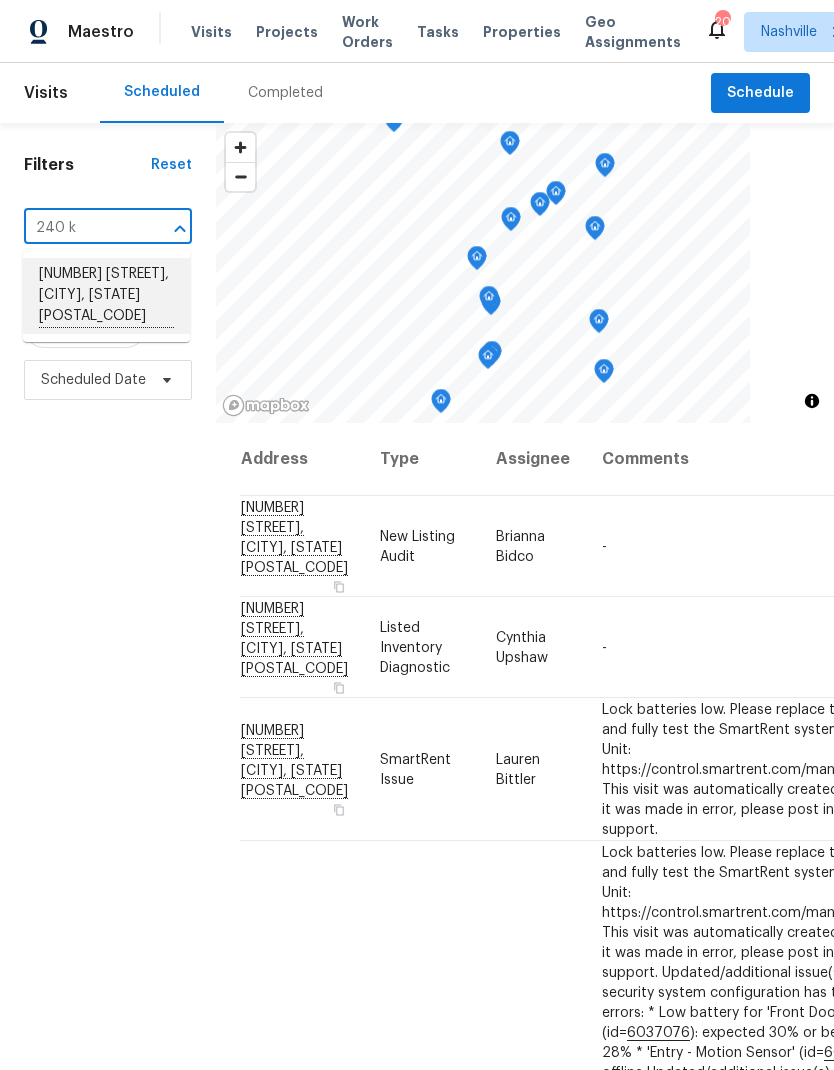 click on "[NUMBER] [STREET], [CITY], [STATE] [POSTAL_CODE]" at bounding box center [106, 296] 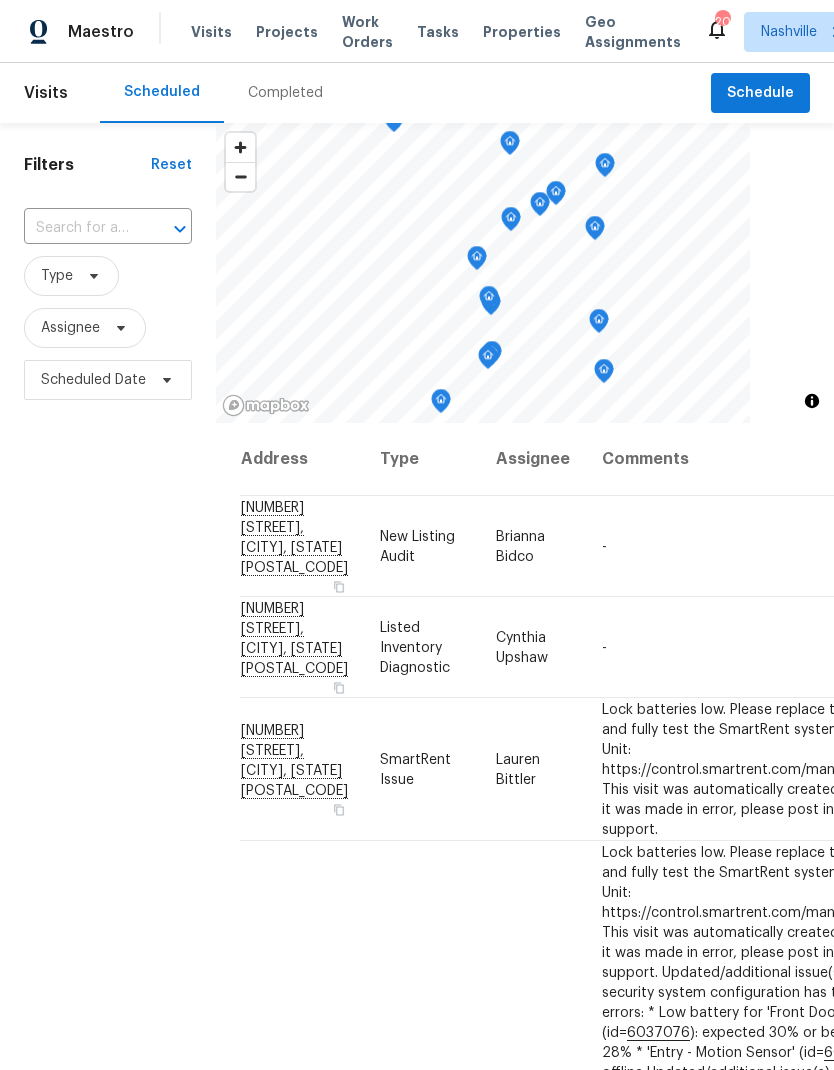 click at bounding box center [80, 228] 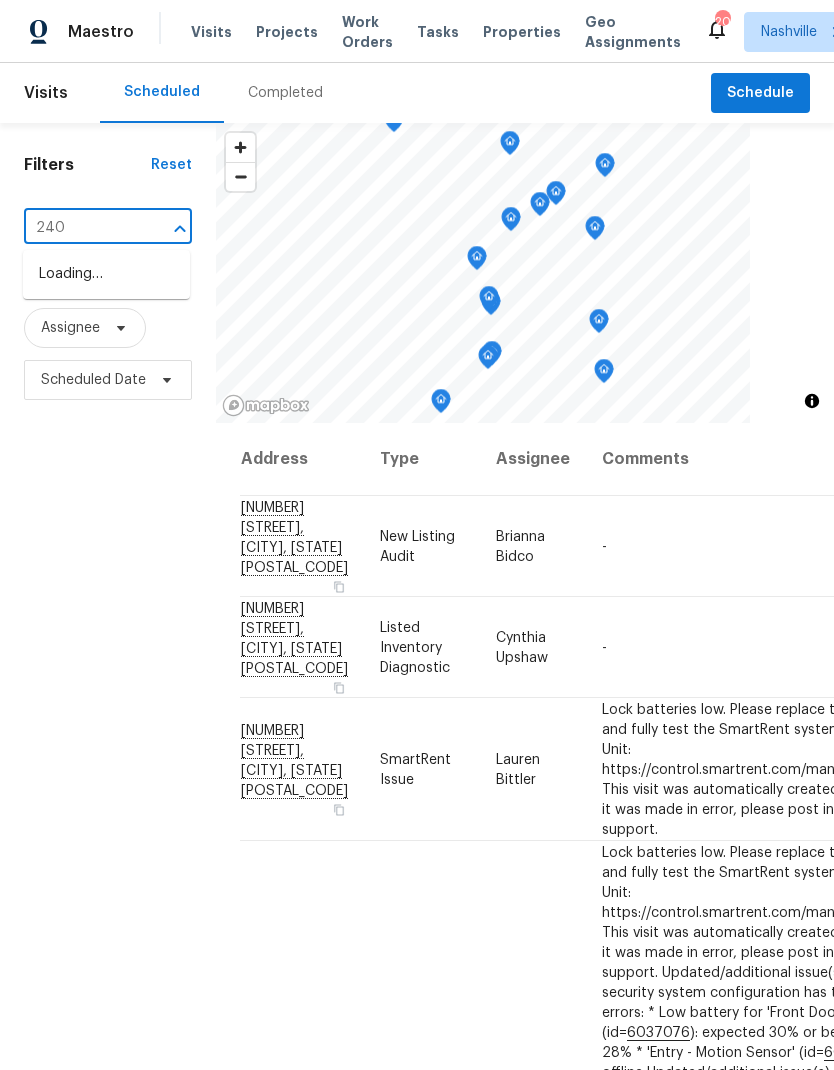 type on "[NUMBER] k" 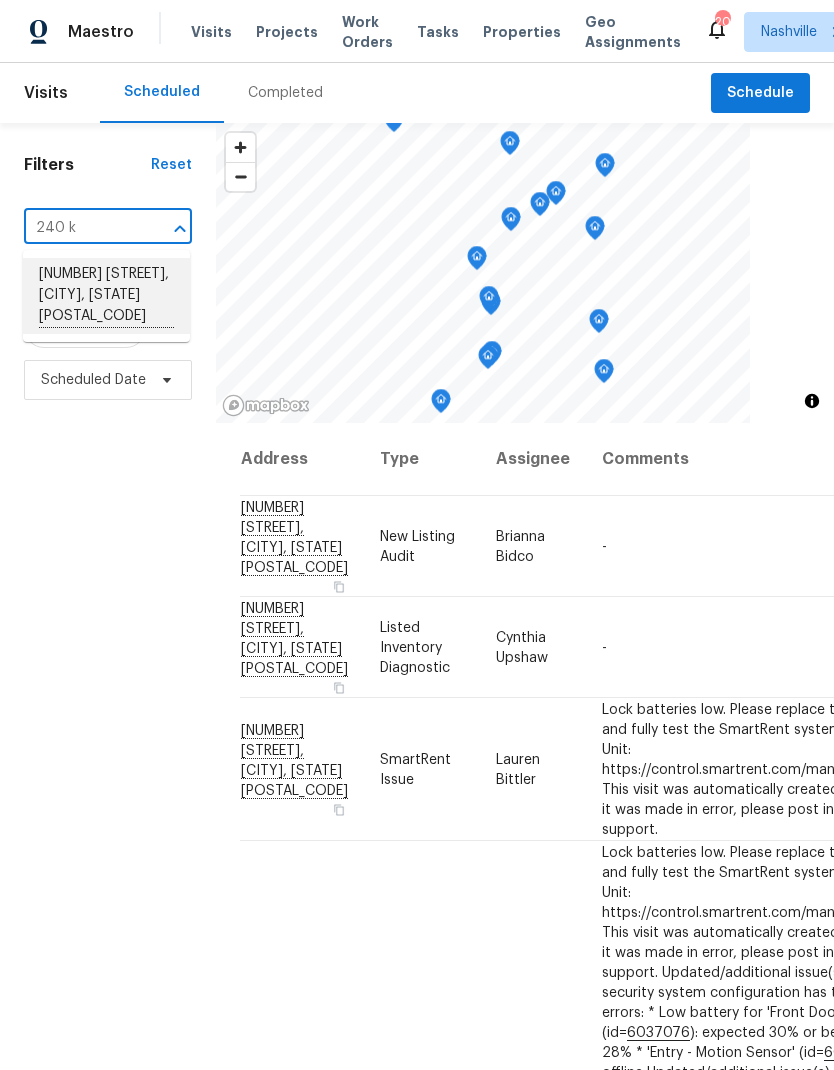 click on "[NUMBER] [STREET], [CITY], [STATE] [POSTAL_CODE]" at bounding box center [106, 296] 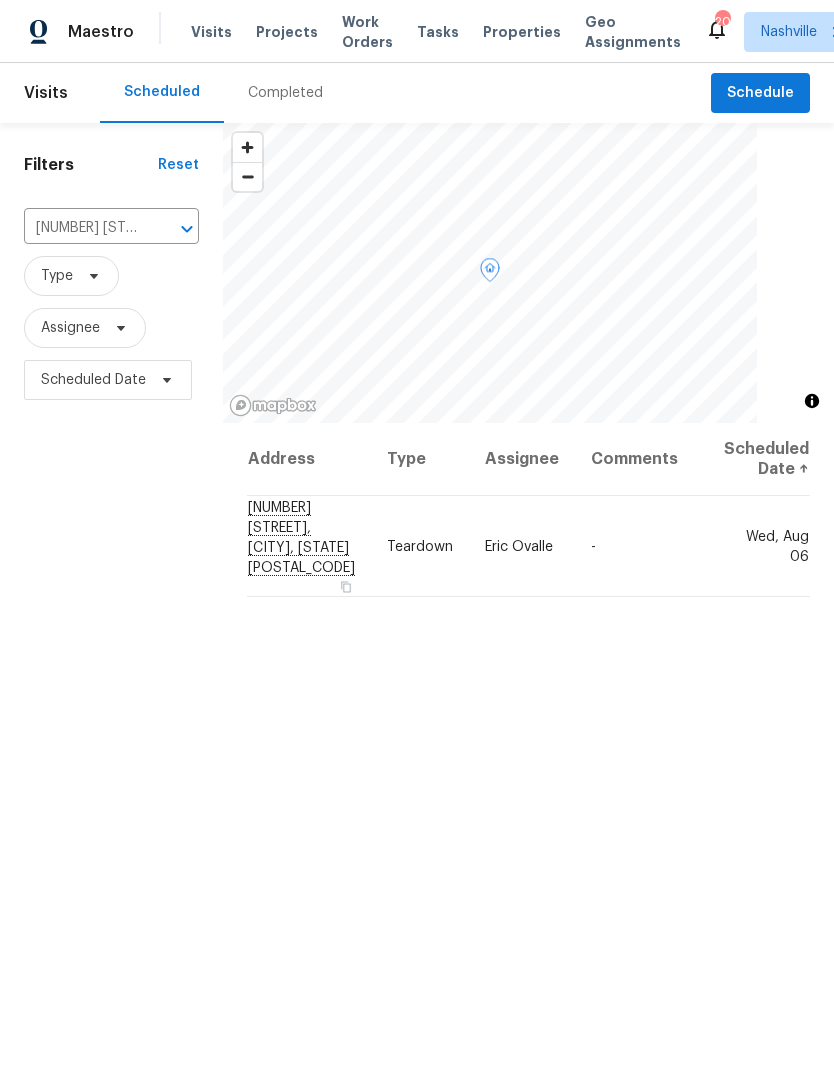 click 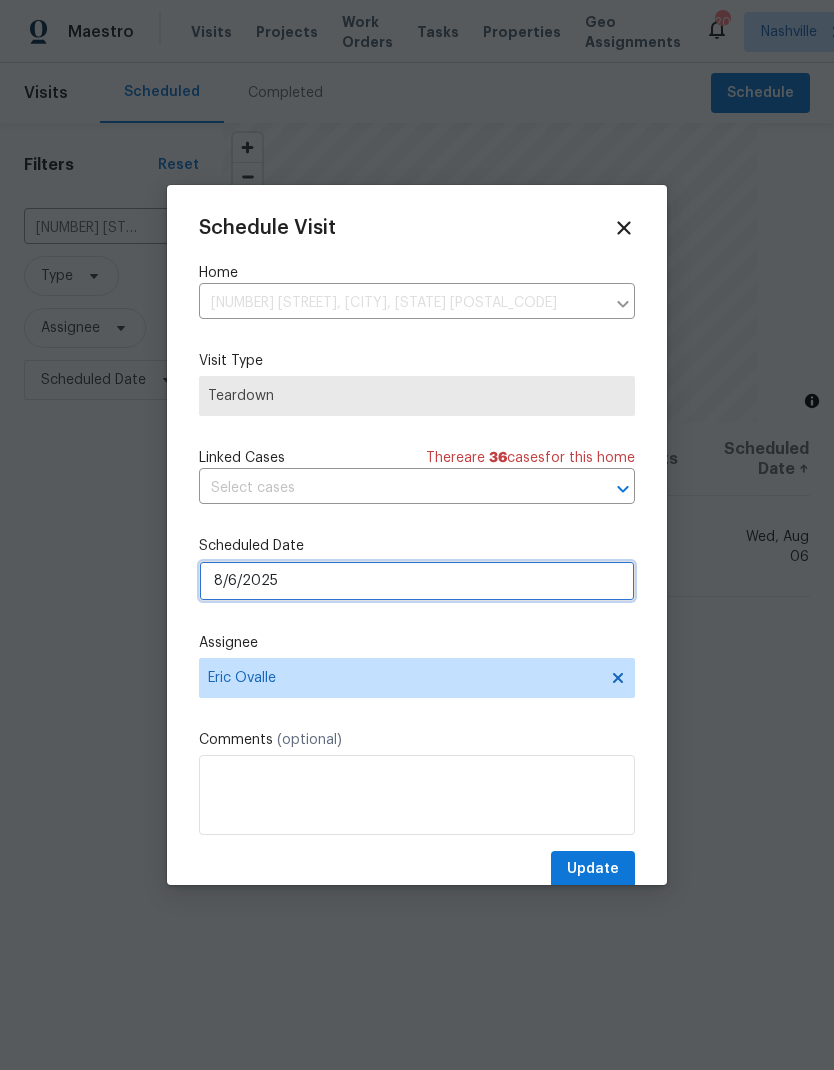 click on "8/6/2025" at bounding box center [417, 581] 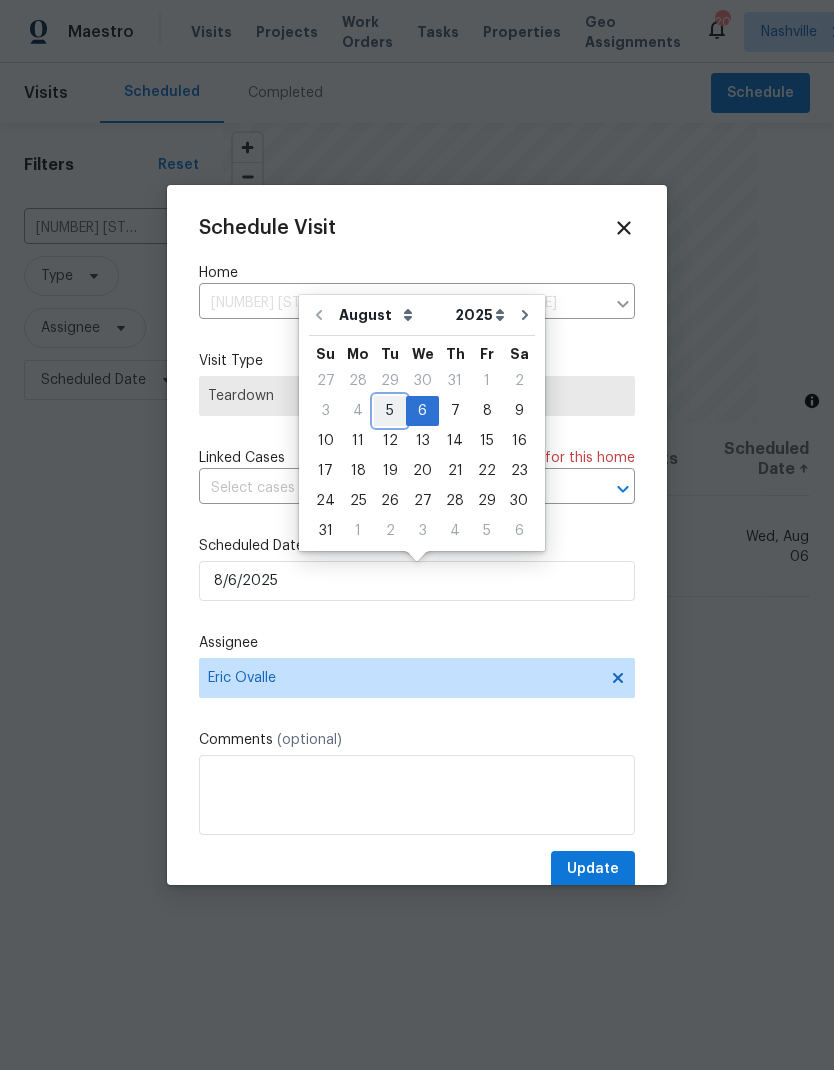 click on "5" at bounding box center [390, 411] 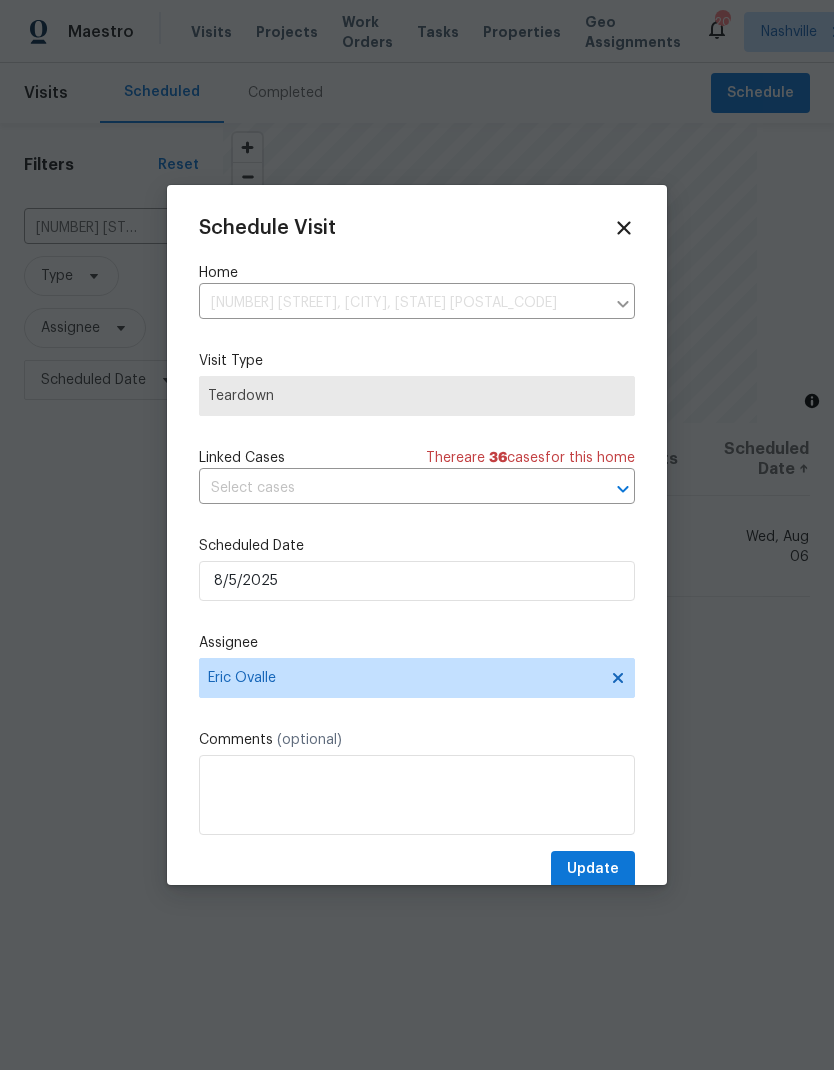type on "8/5/2025" 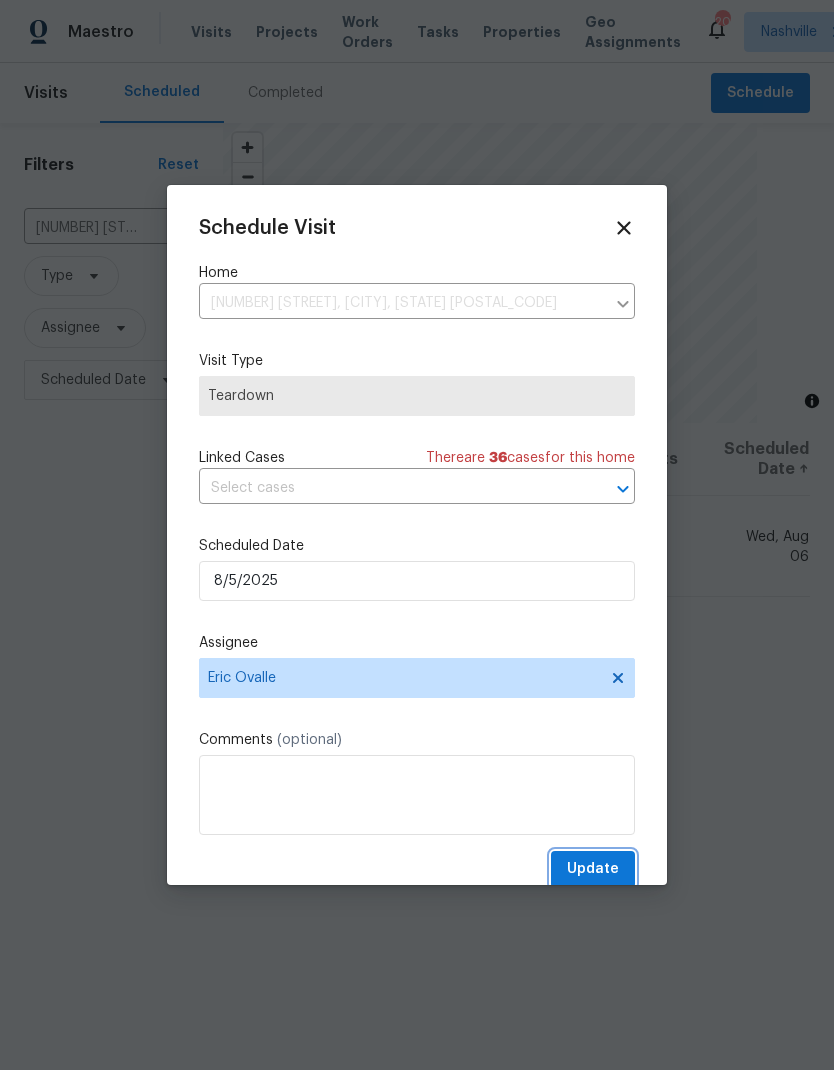 click on "Update" at bounding box center [593, 869] 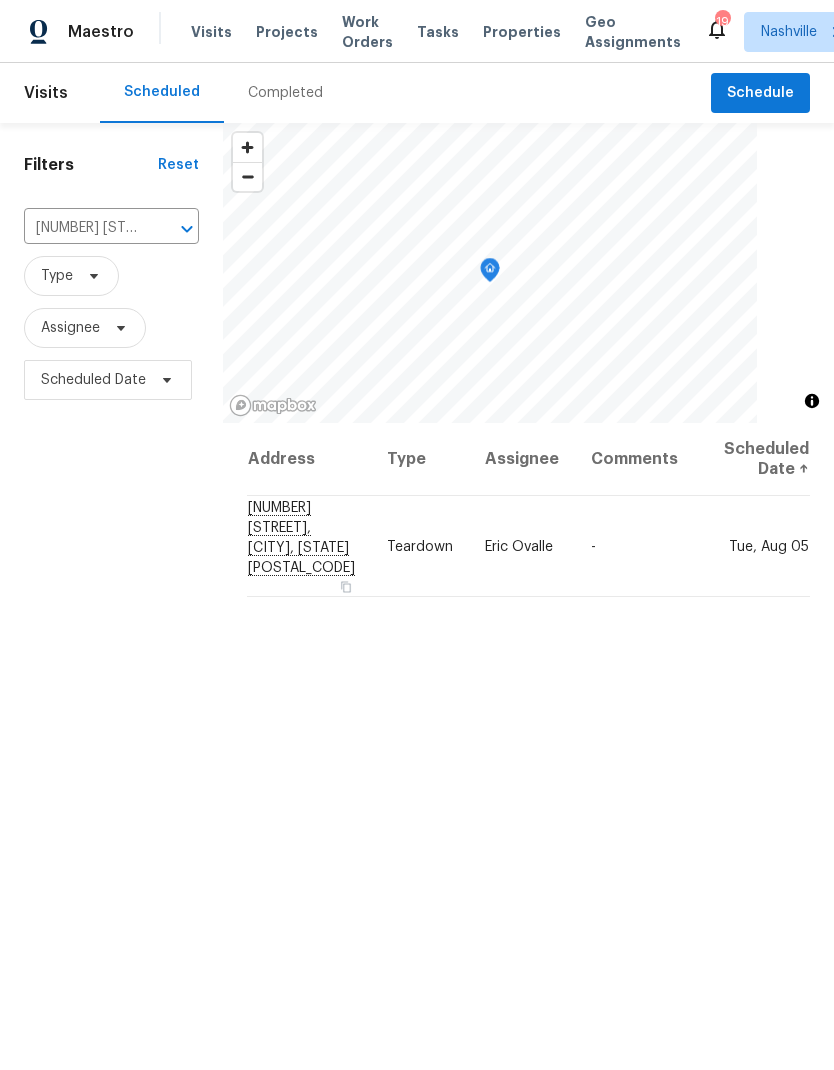 click 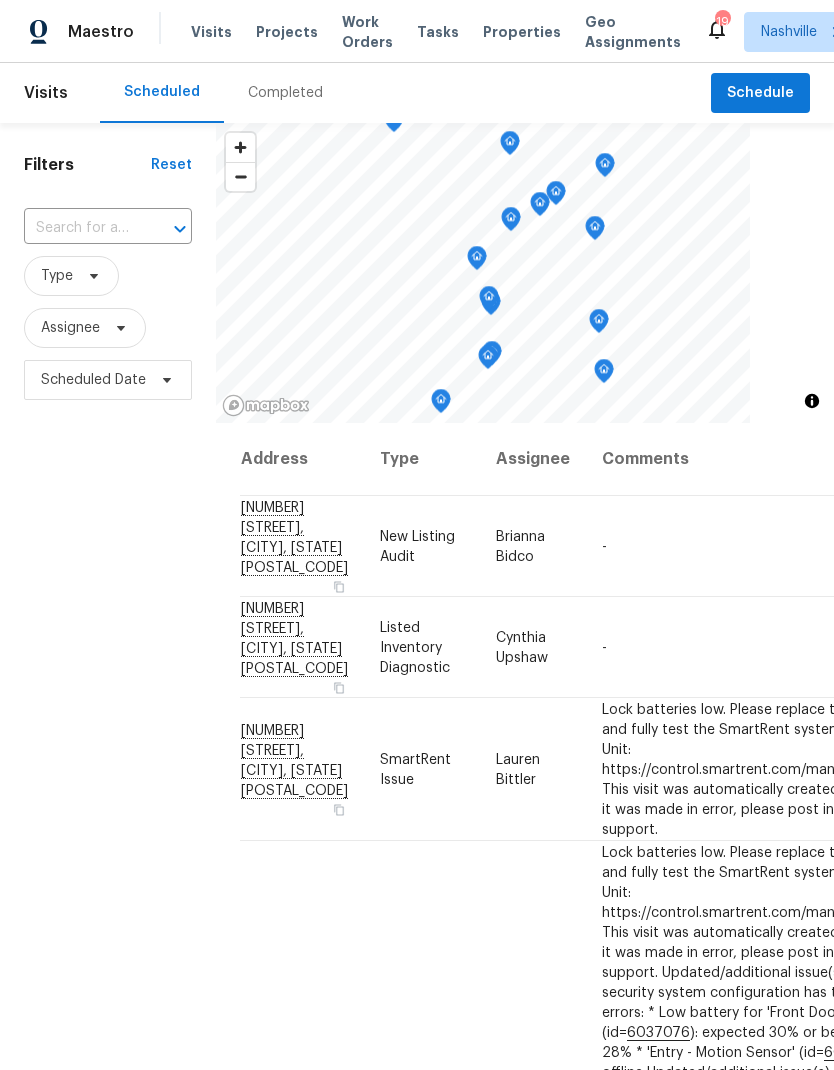 click at bounding box center [80, 228] 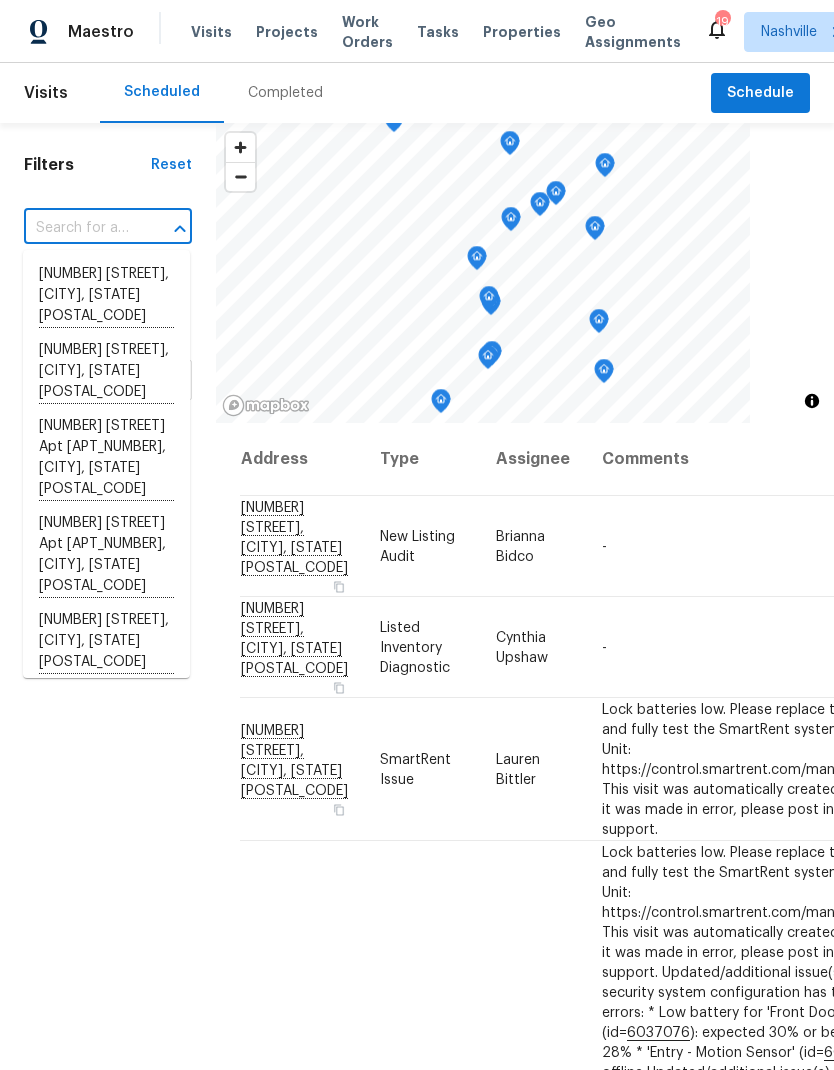 click at bounding box center (80, 228) 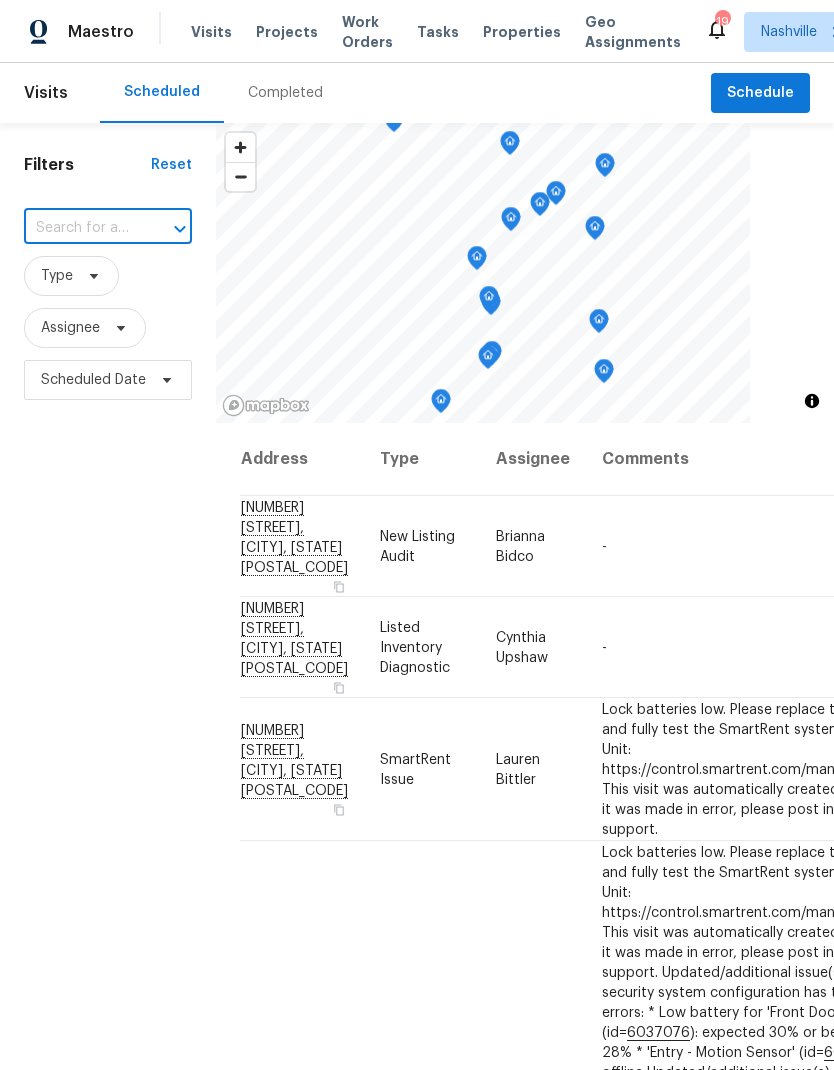 paste on "[NUMBER] [STREET], [CITY], [STATE] [POSTAL_CODE]" 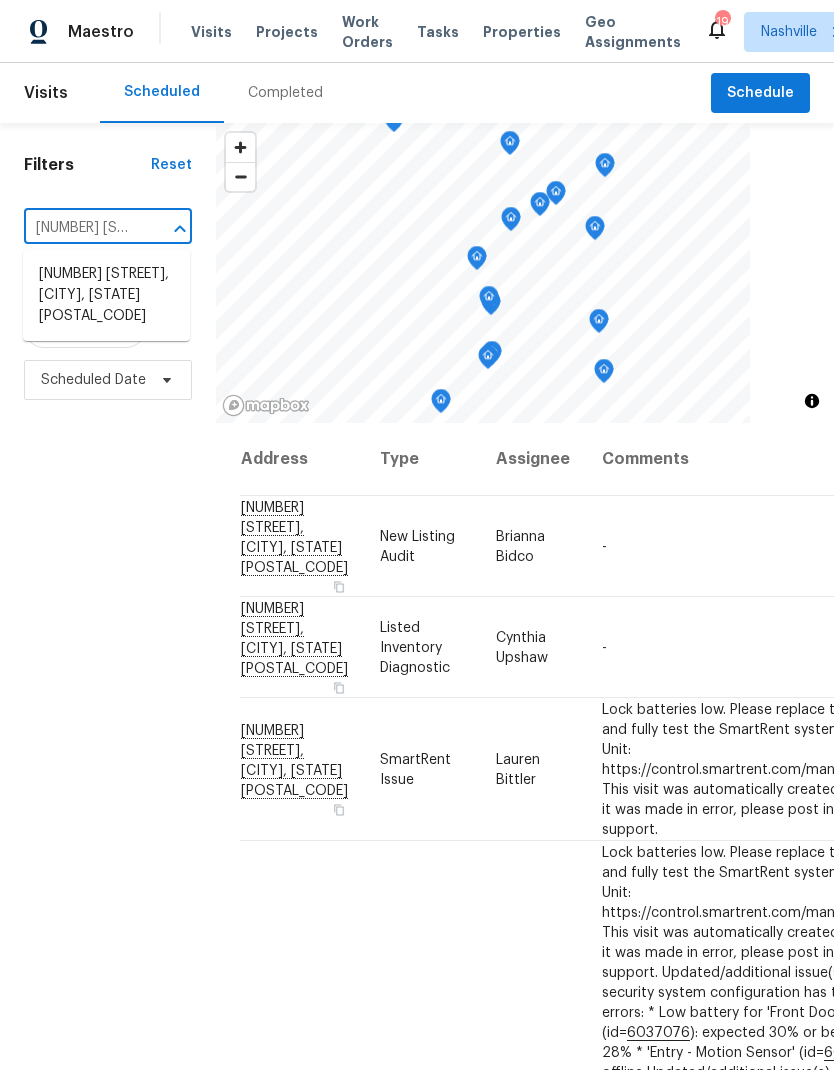 click on "[NUMBER] [STREET], [CITY], [STATE] [POSTAL_CODE]" at bounding box center [106, 295] 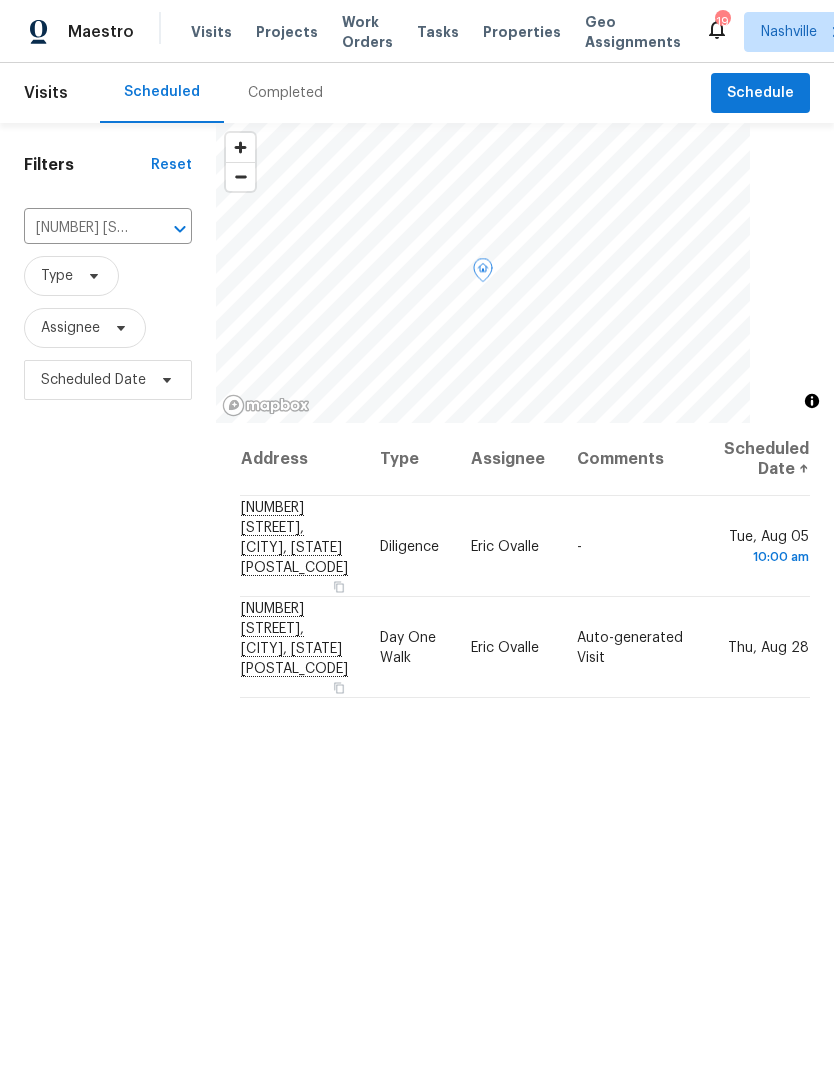 click 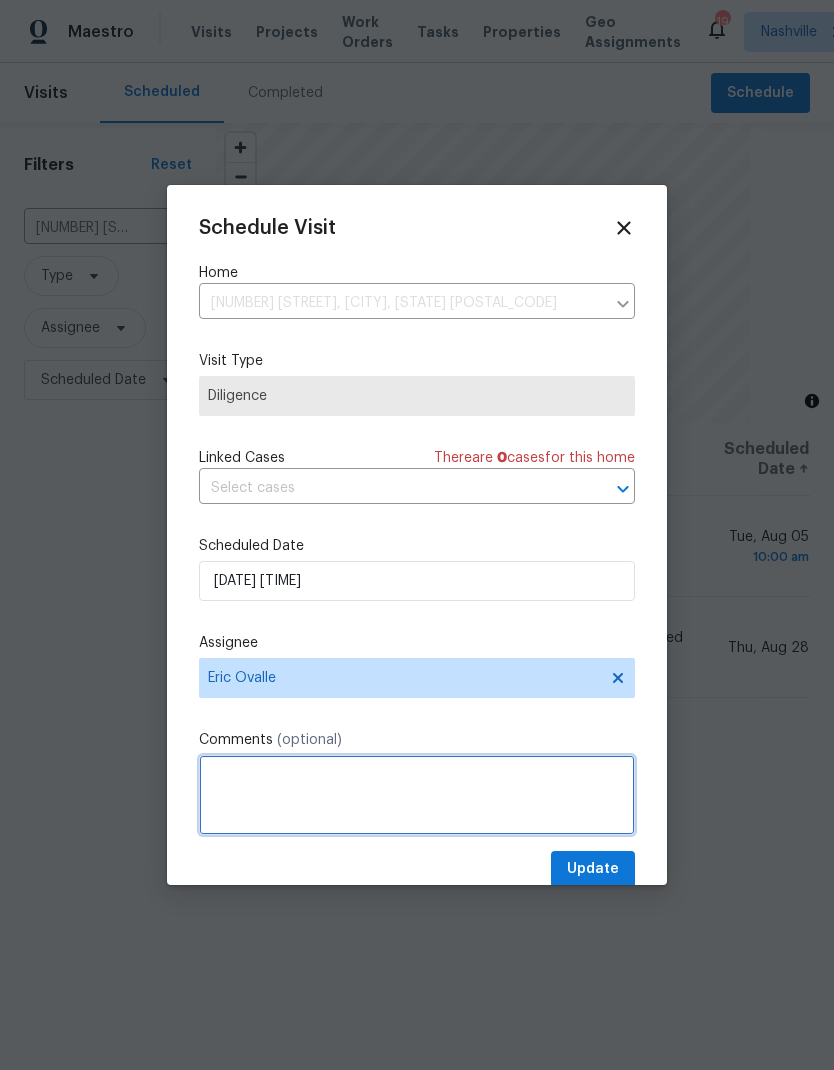 click at bounding box center [417, 795] 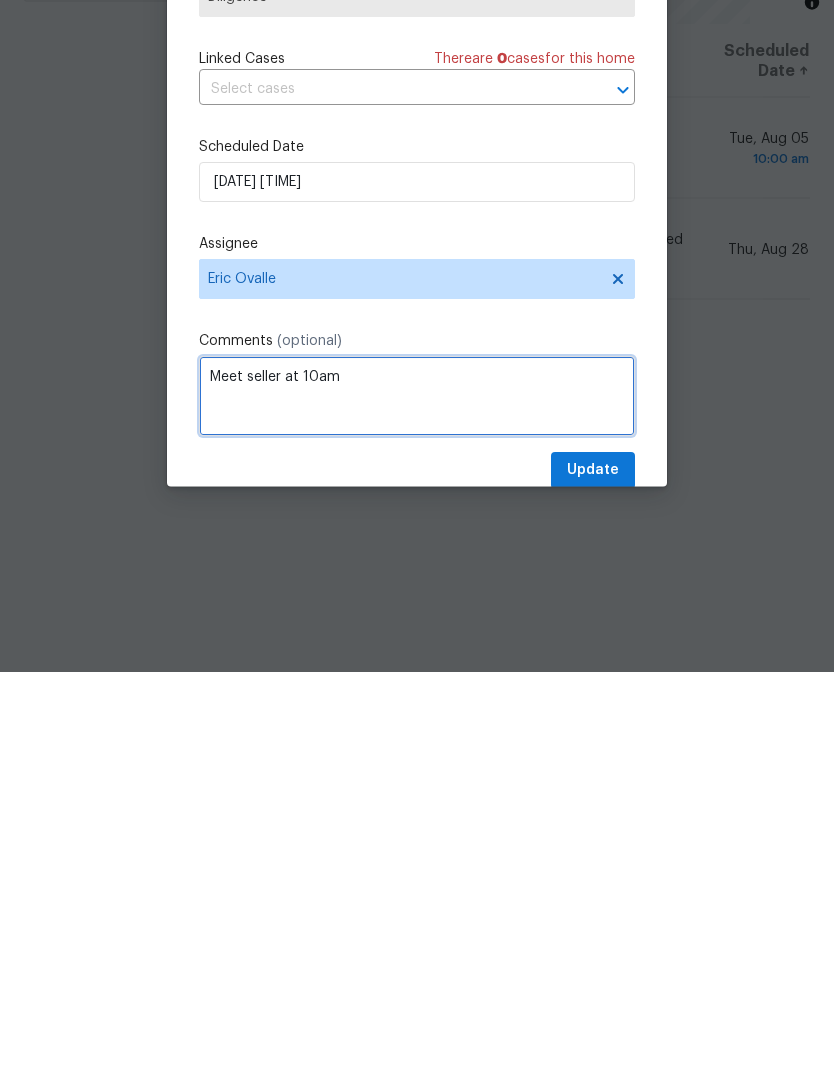 type on "Meet seller at 10am" 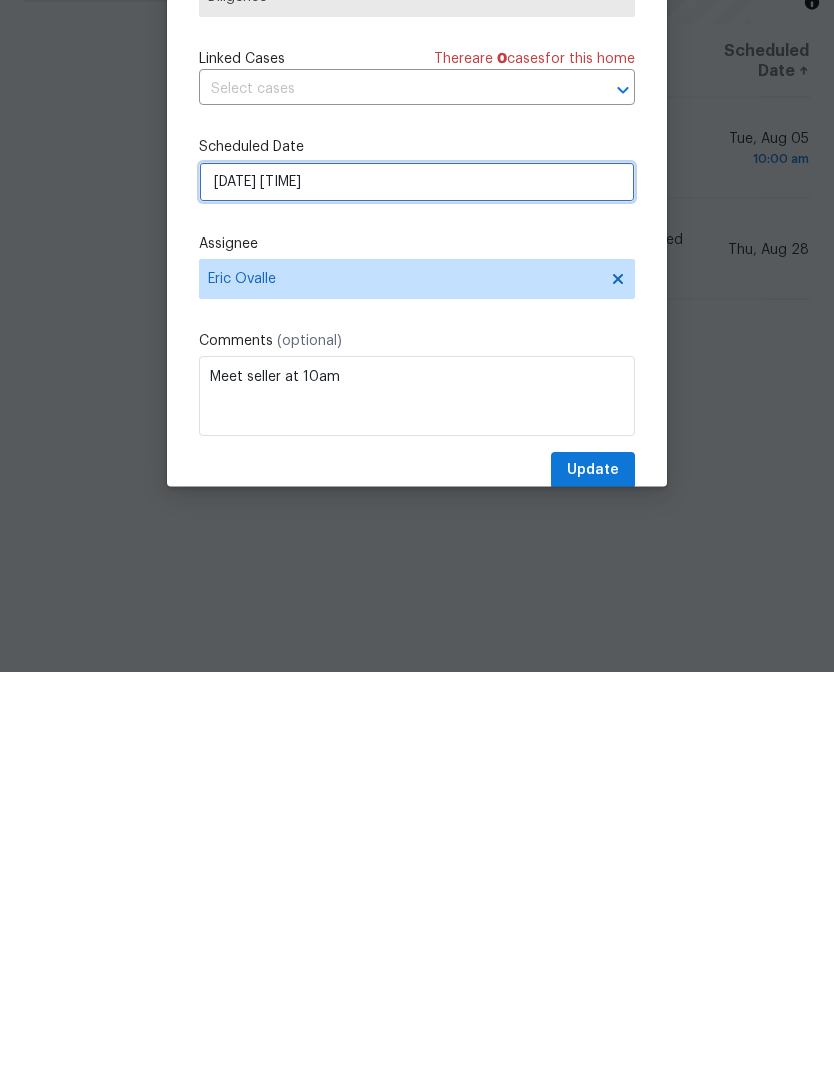 click on "08/05/2025 10:00 am" at bounding box center [417, 581] 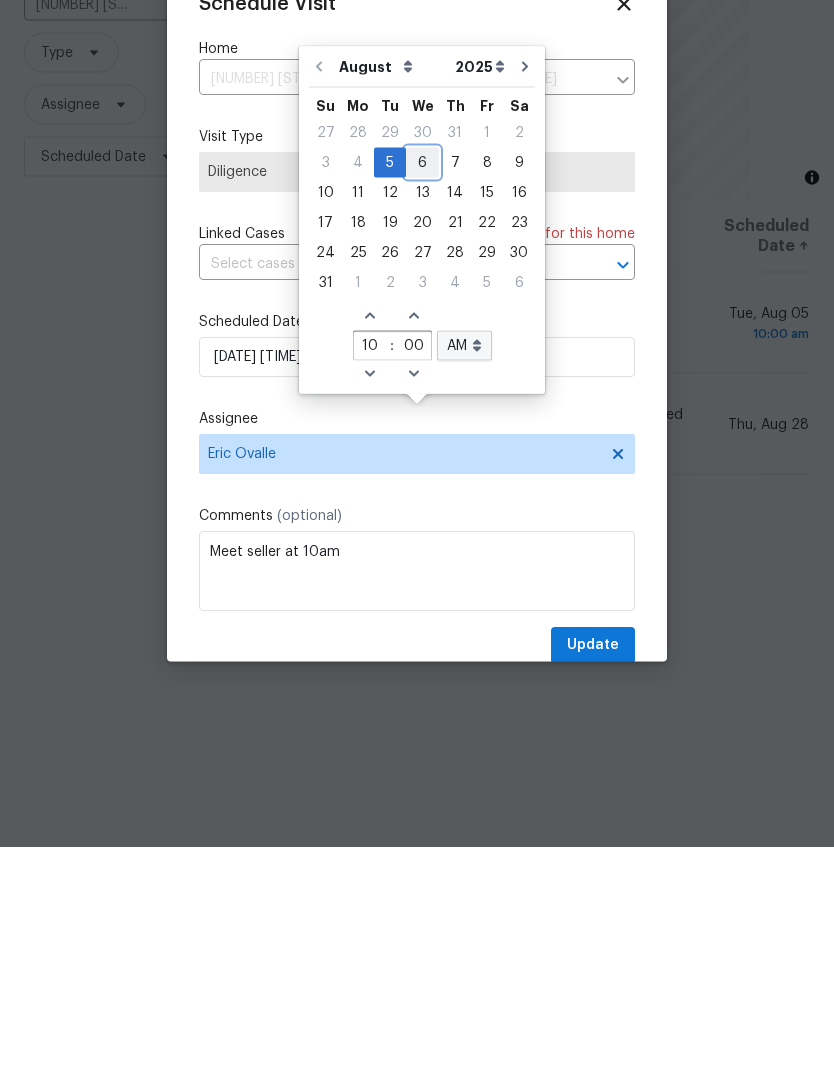 click on "6" at bounding box center (422, 386) 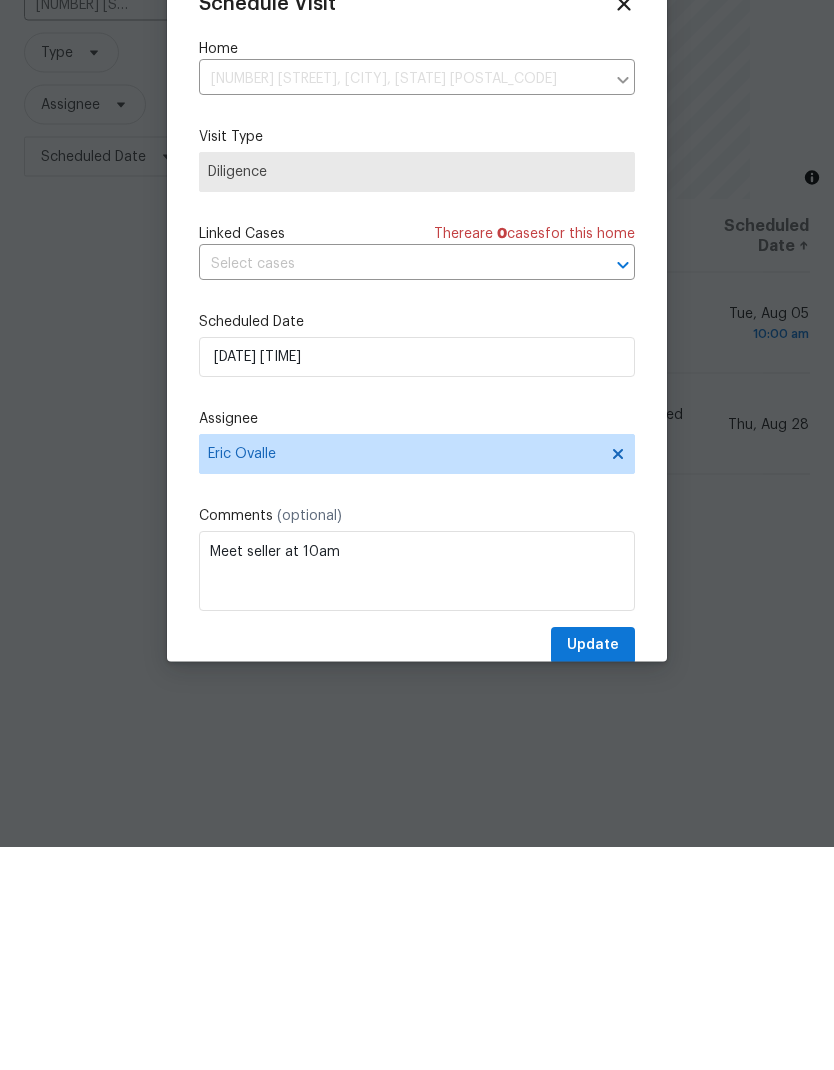 scroll, scrollTop: 80, scrollLeft: 0, axis: vertical 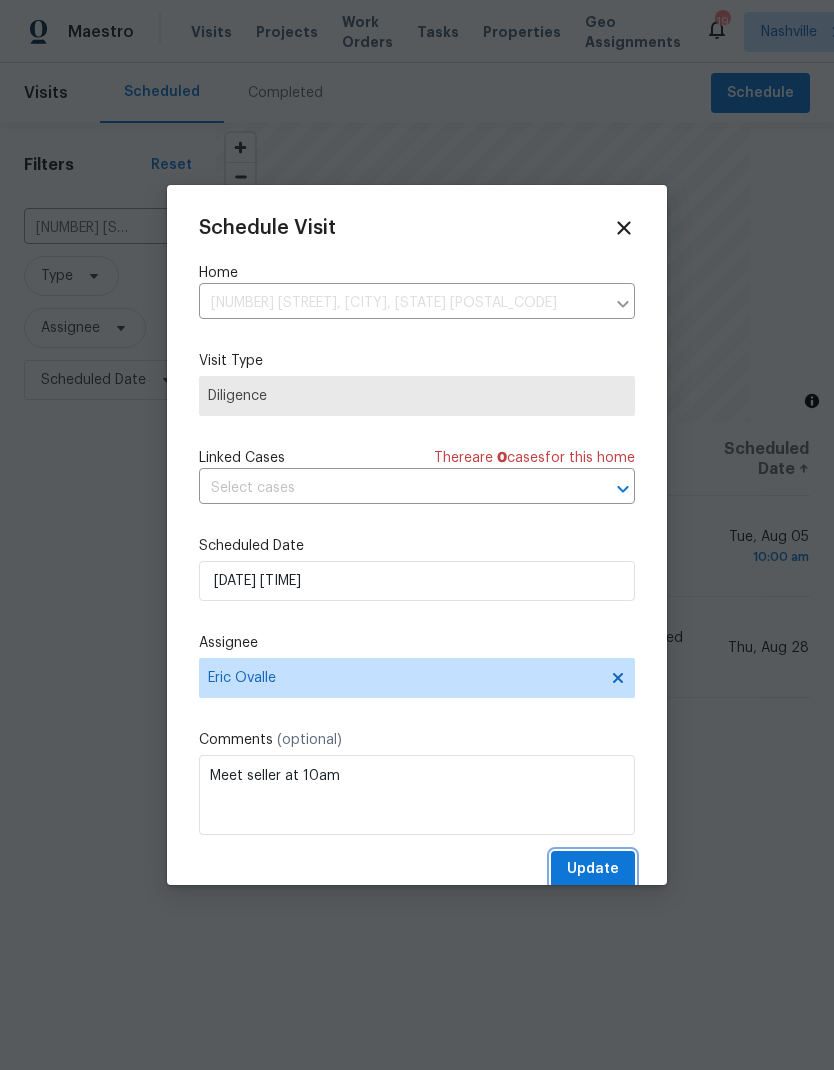 click on "Update" at bounding box center (593, 869) 